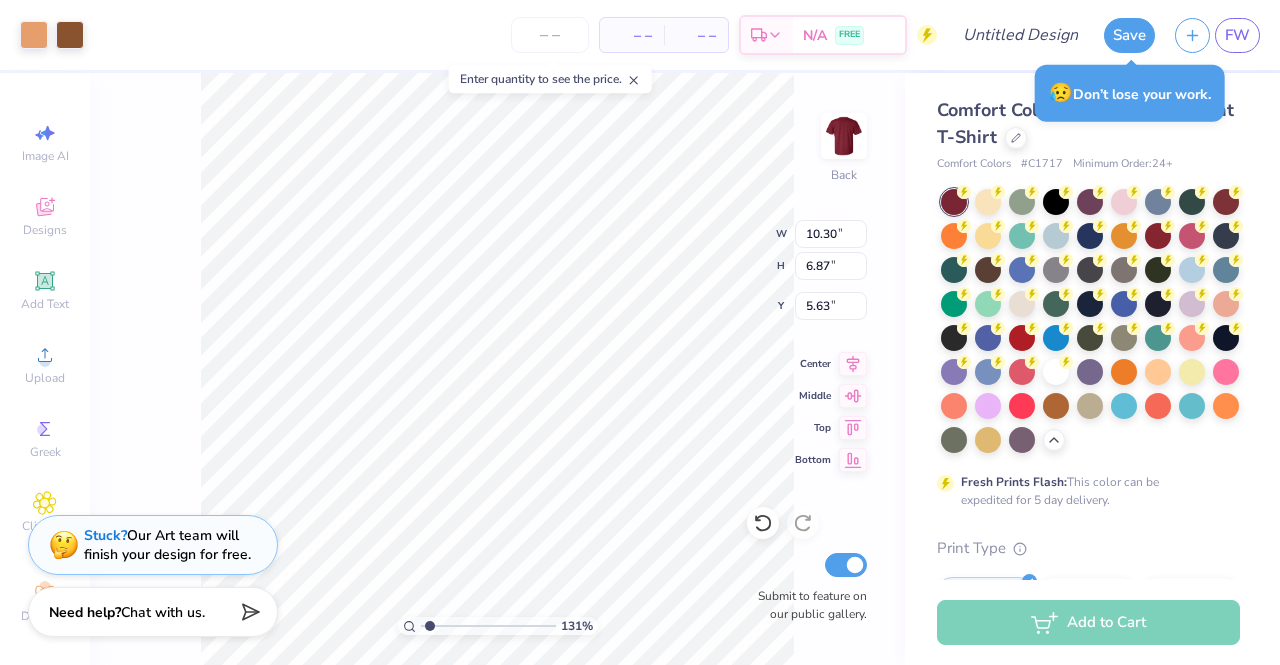 scroll, scrollTop: 0, scrollLeft: 0, axis: both 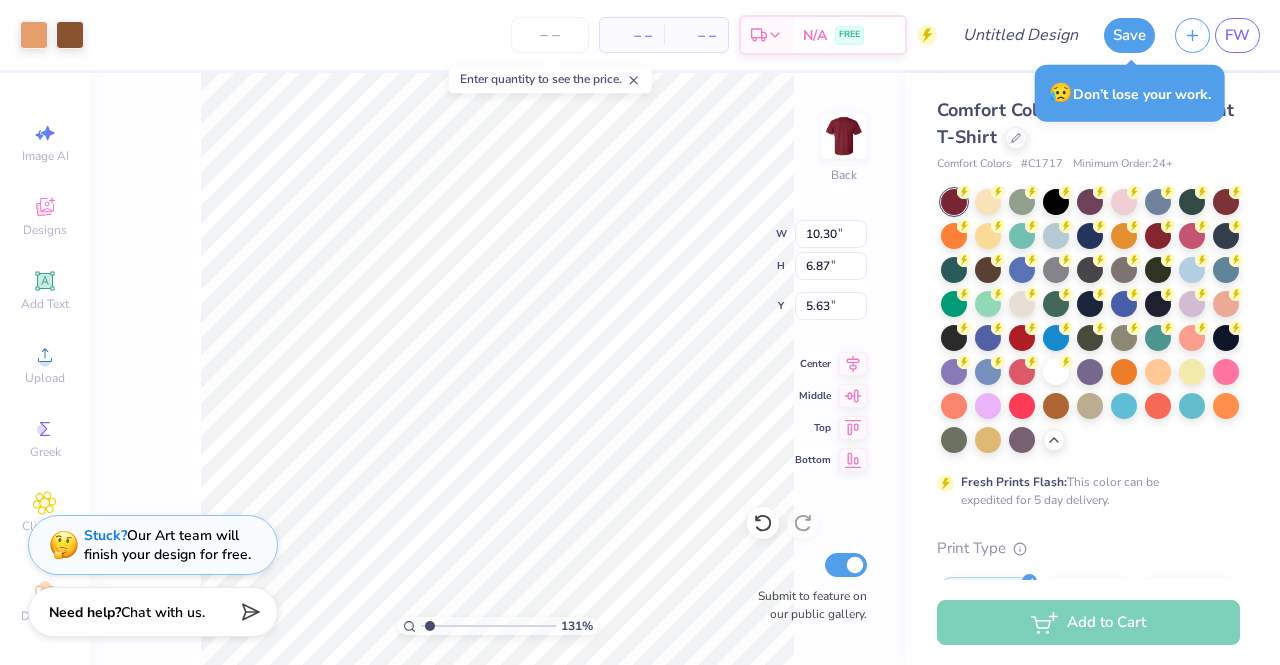 type on "1.30569003752731" 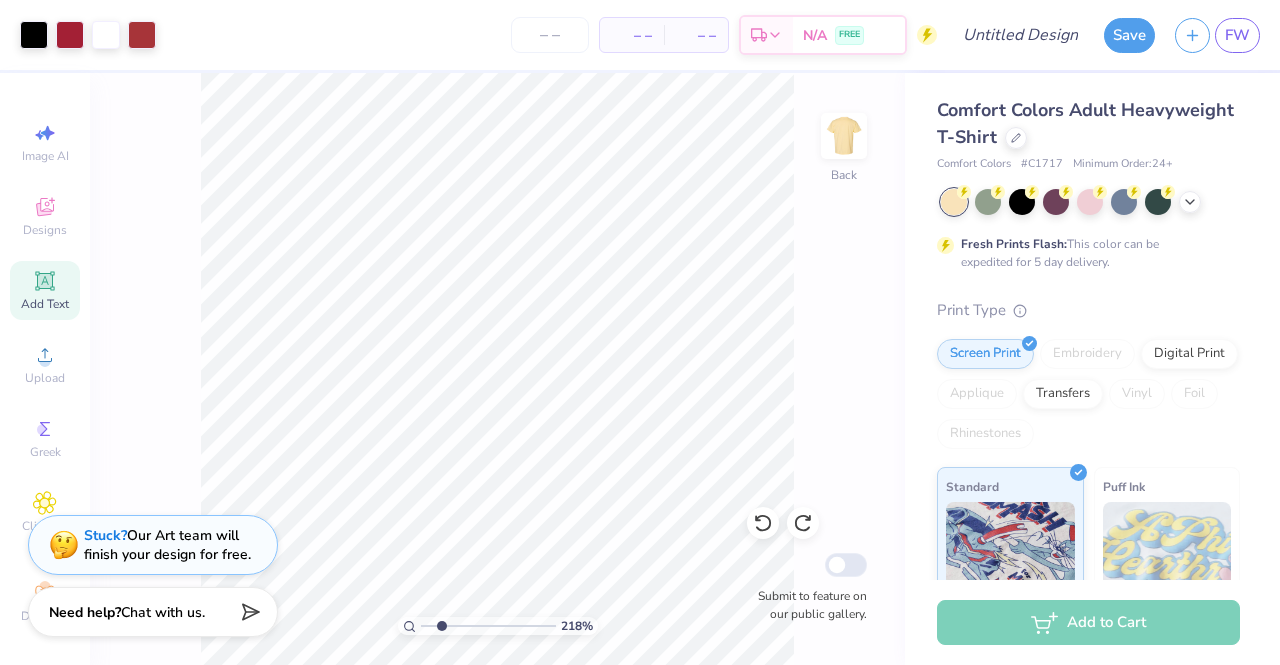 scroll, scrollTop: 0, scrollLeft: 0, axis: both 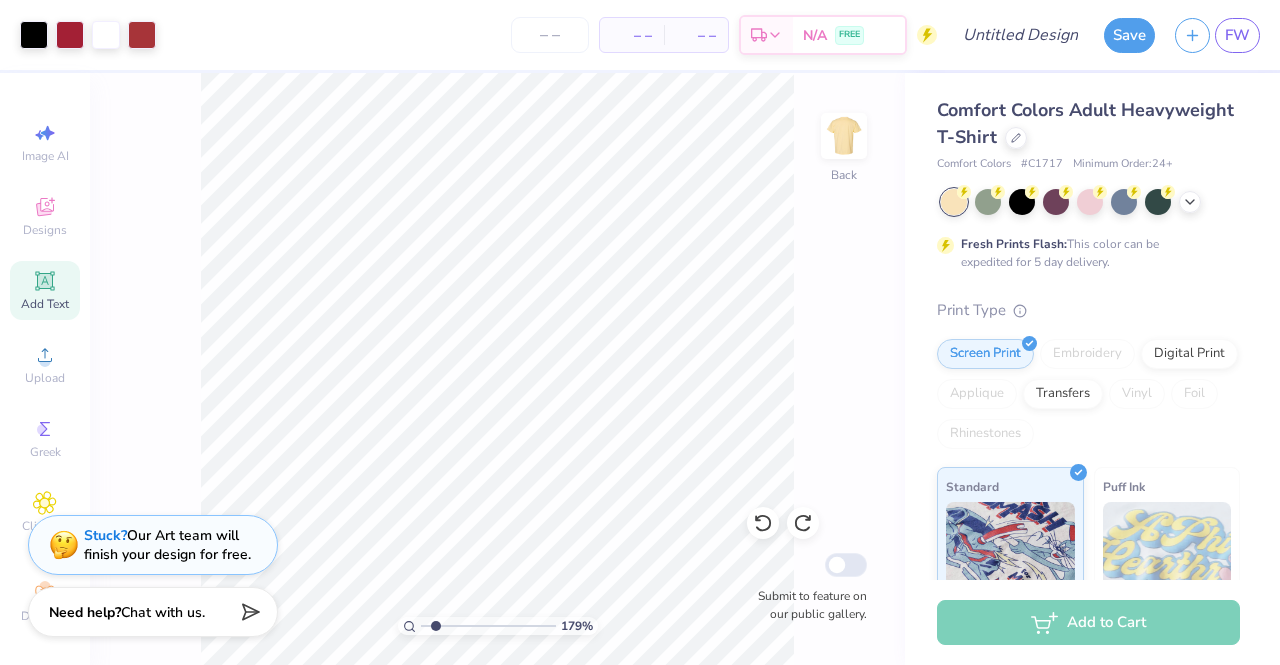 type on "1.78581960964572" 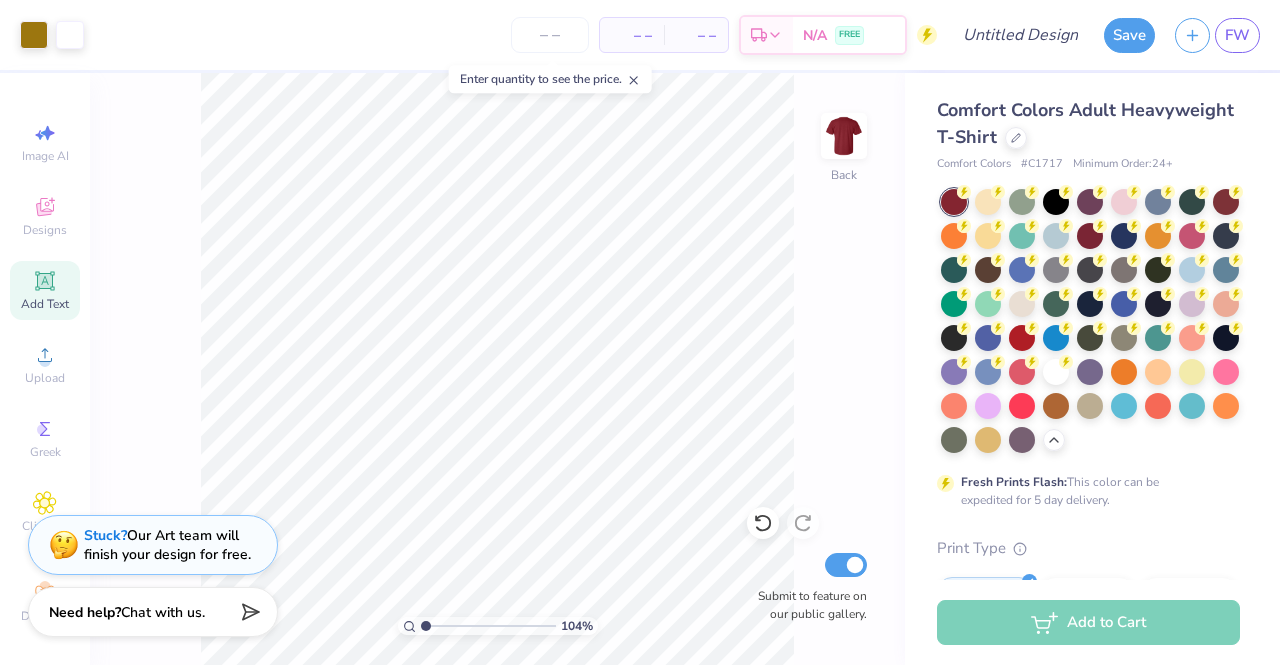 scroll, scrollTop: 0, scrollLeft: 0, axis: both 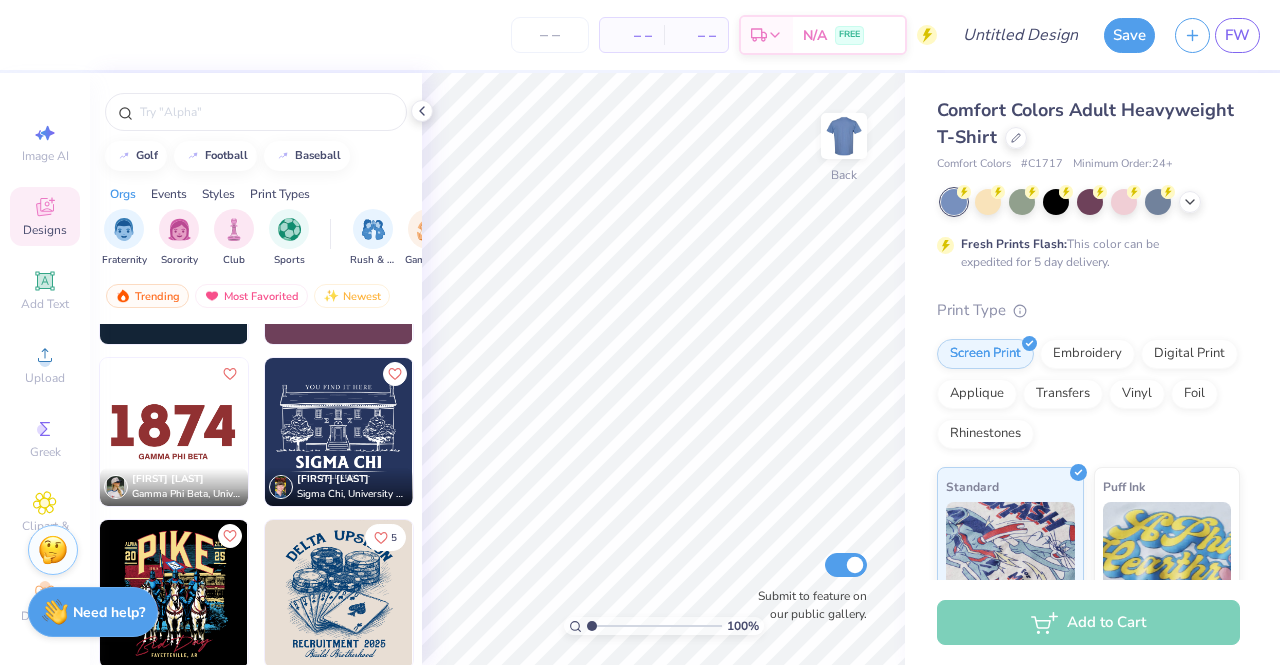 click at bounding box center (339, 432) 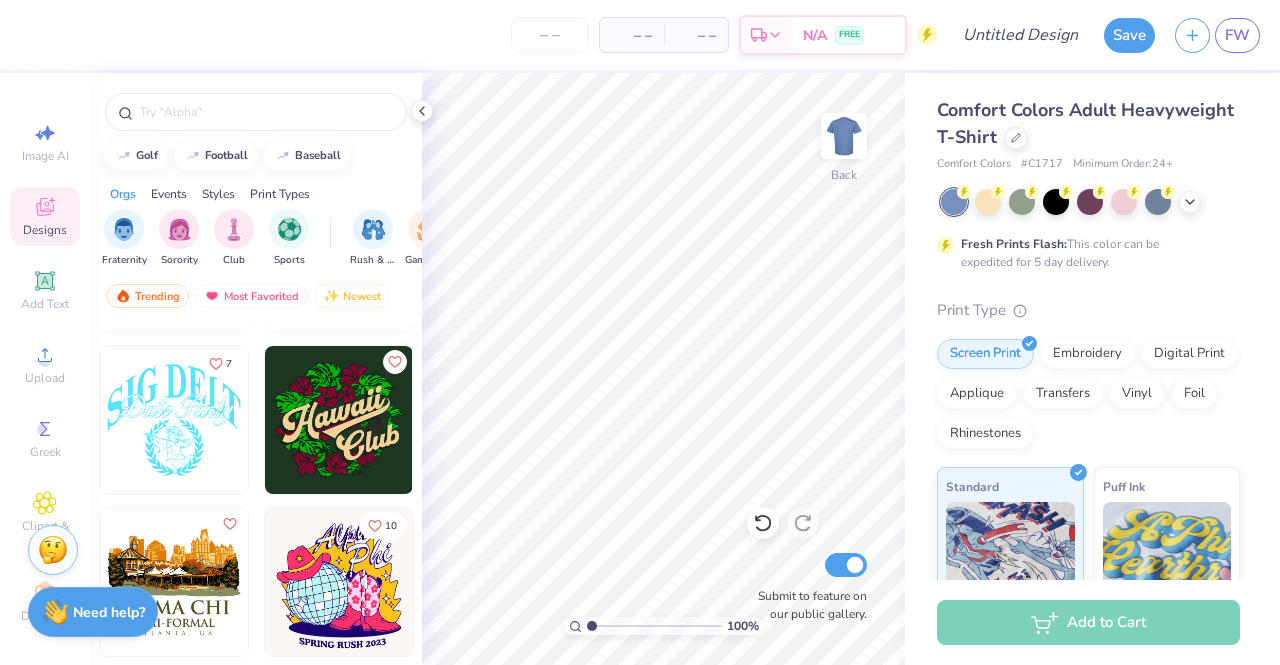 scroll, scrollTop: 3544, scrollLeft: 0, axis: vertical 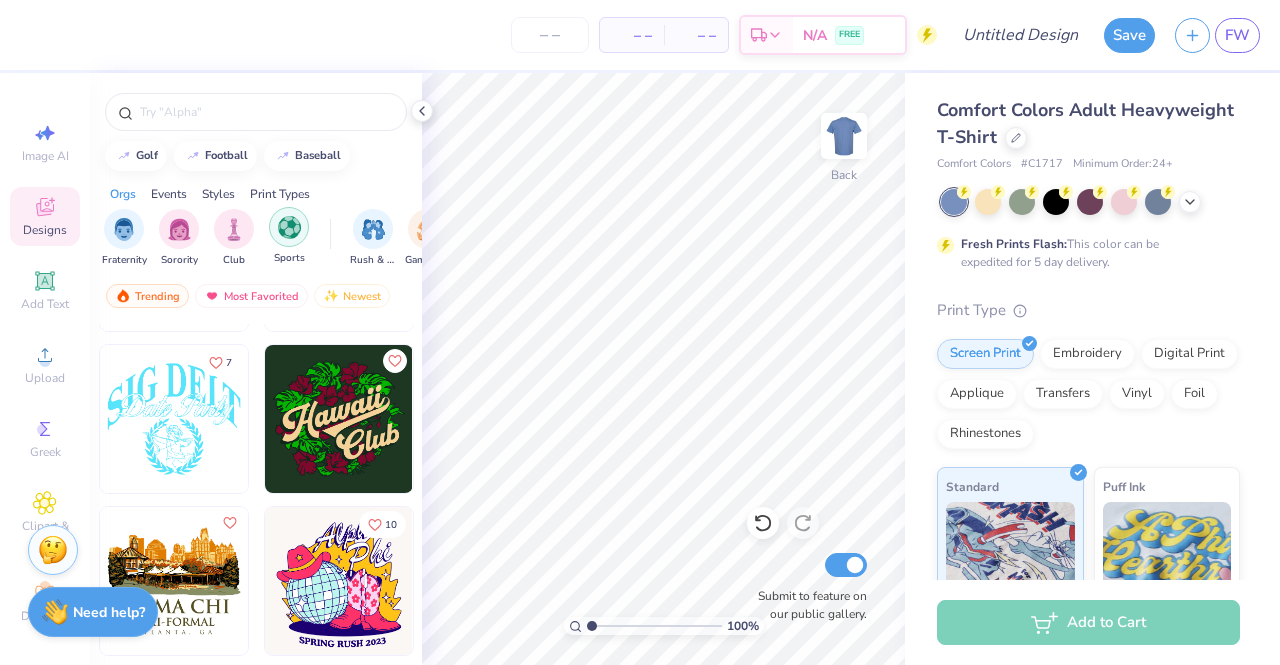 click at bounding box center [289, 227] 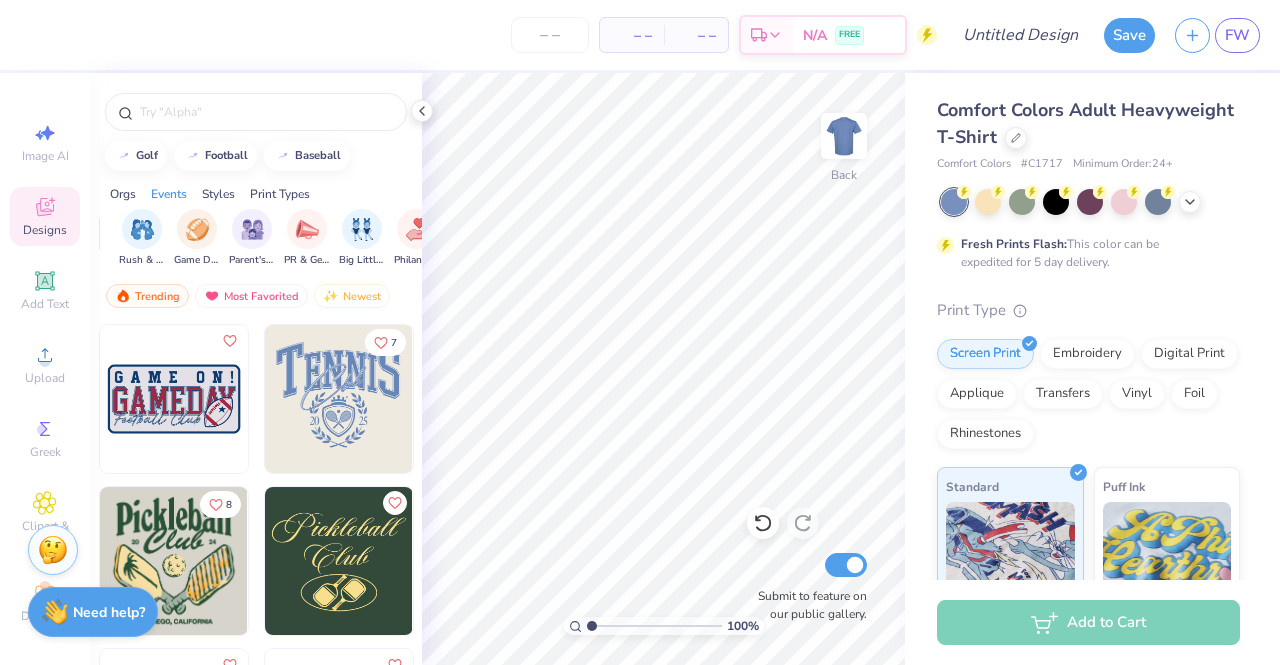 scroll, scrollTop: 0, scrollLeft: 232, axis: horizontal 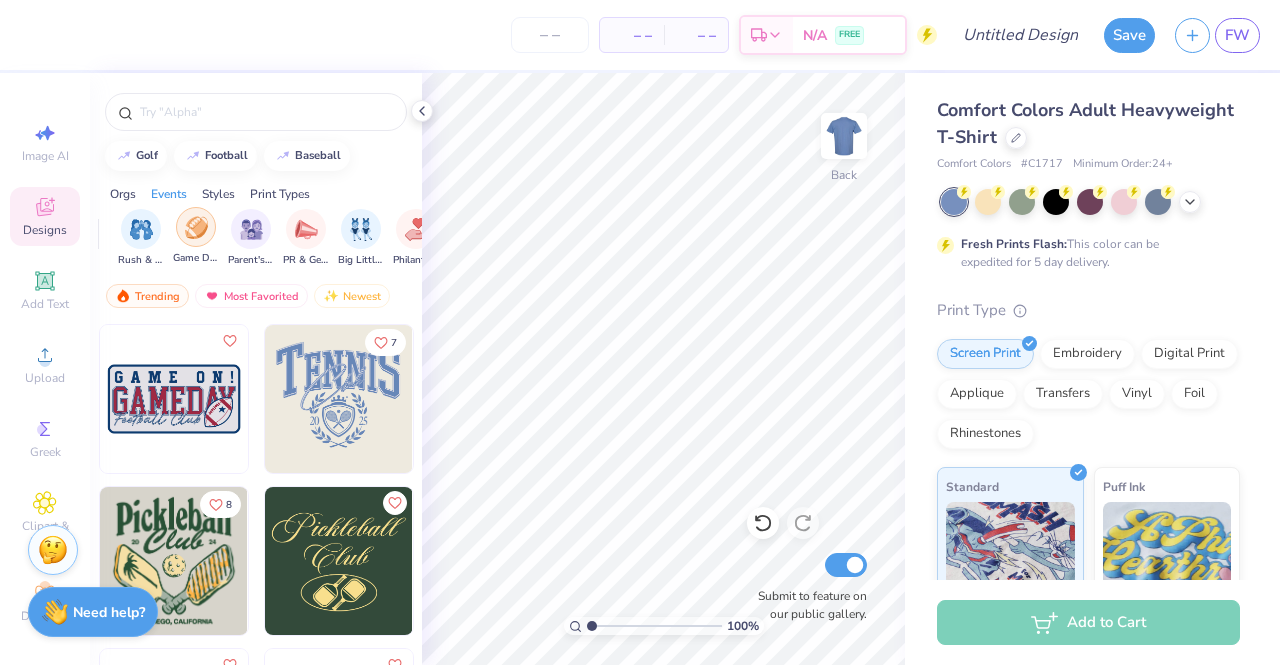 click at bounding box center [196, 227] 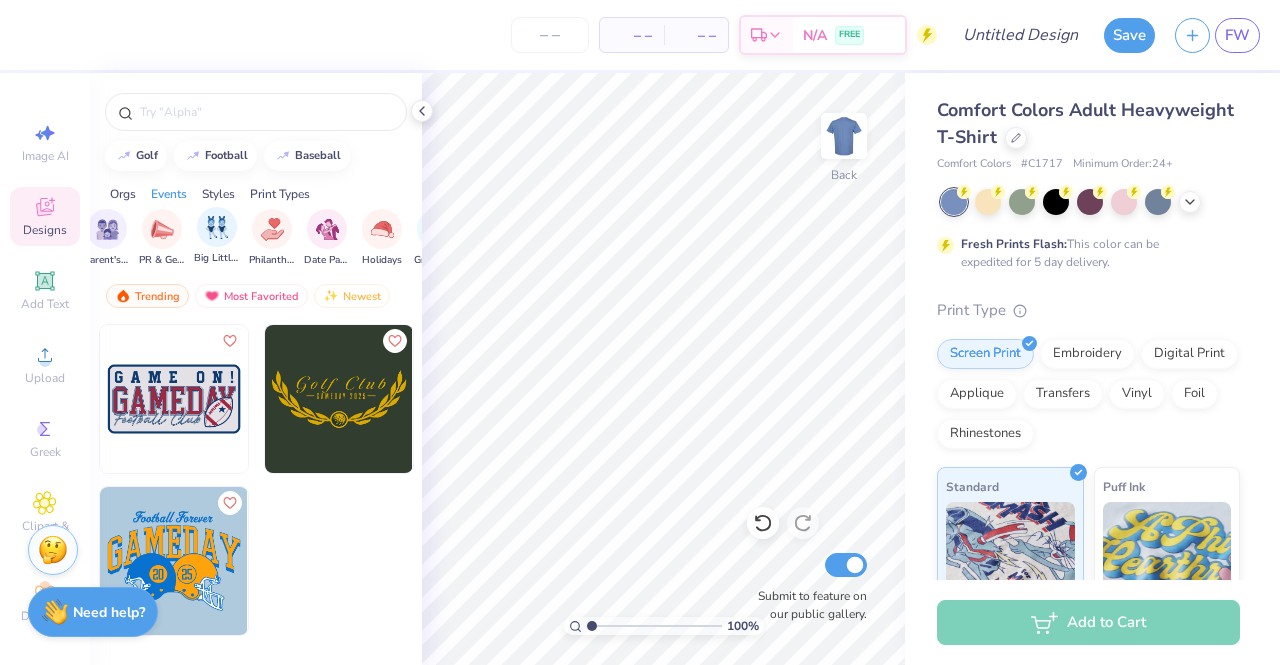 scroll, scrollTop: 0, scrollLeft: 0, axis: both 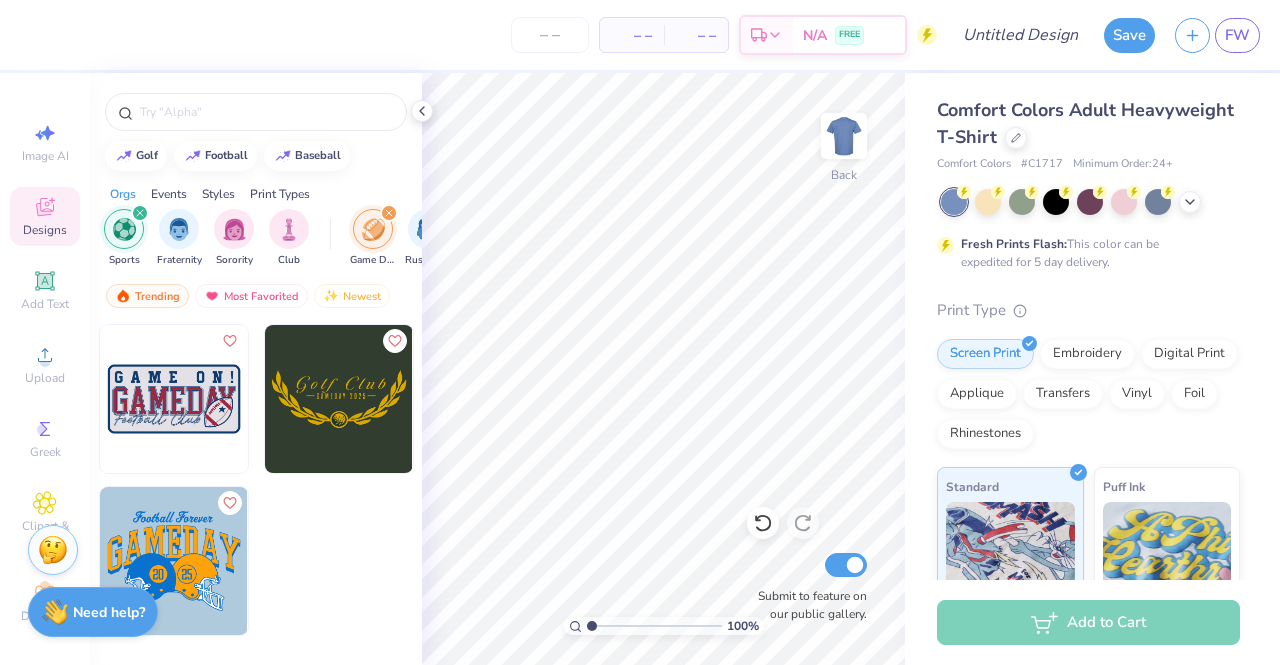 click 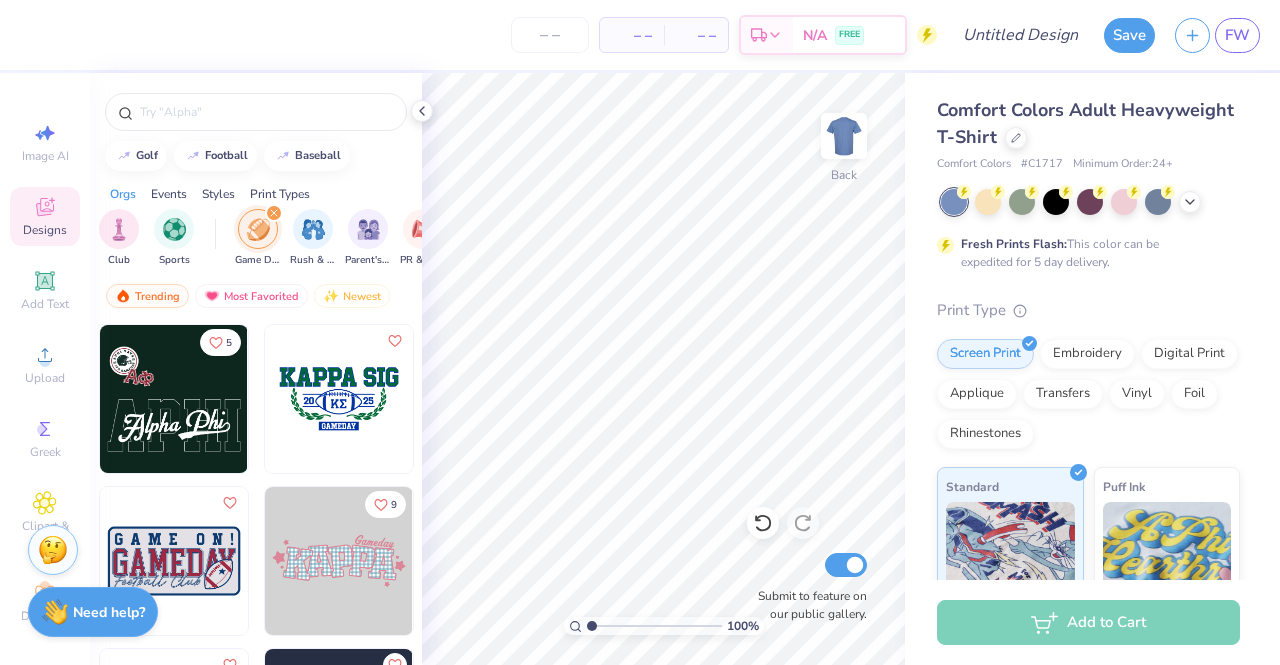 scroll, scrollTop: 0, scrollLeft: 121, axis: horizontal 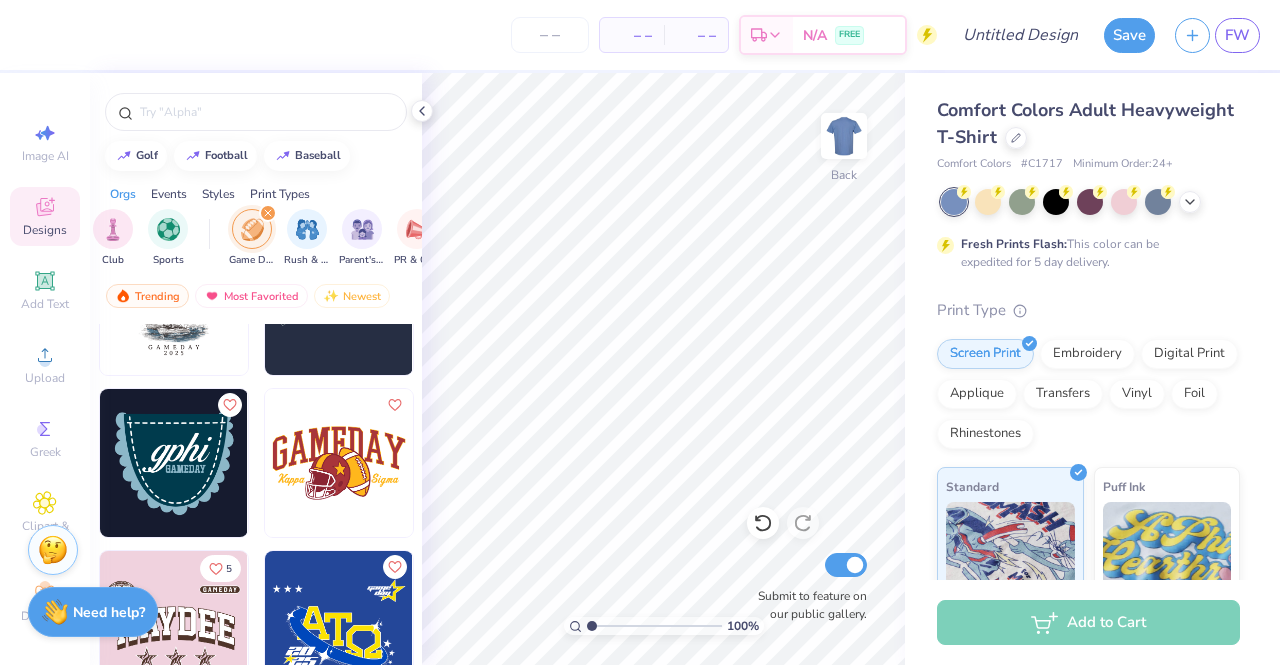 click at bounding box center [339, 463] 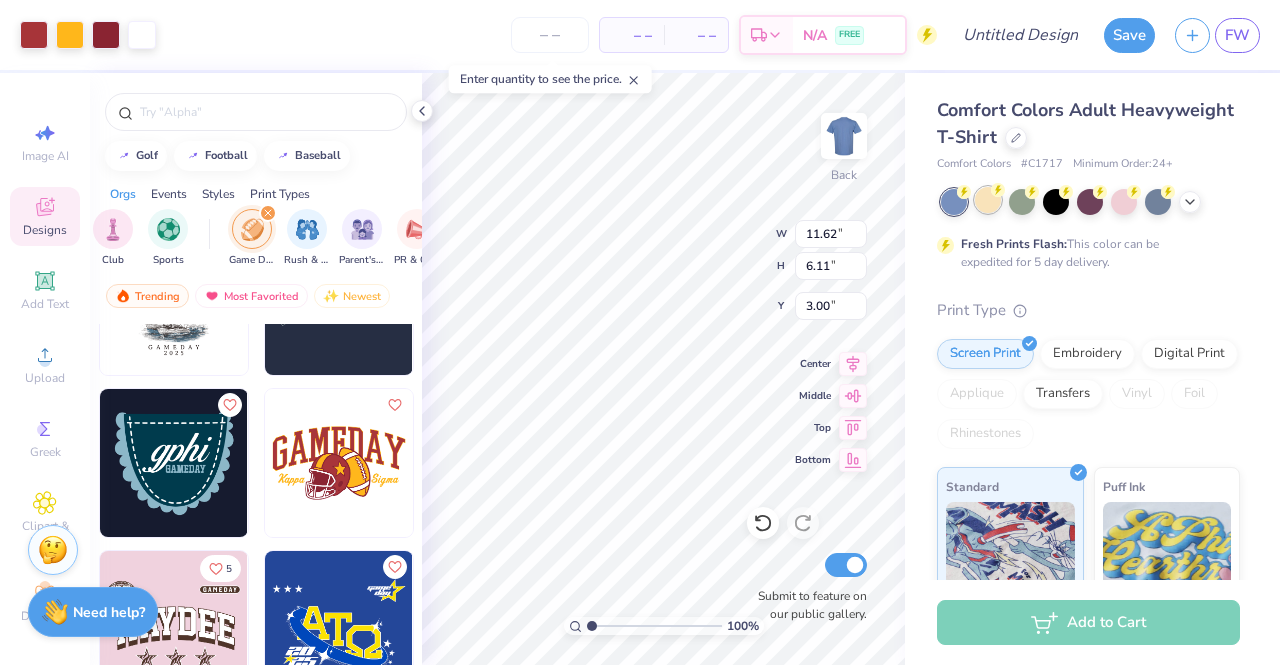click at bounding box center (988, 200) 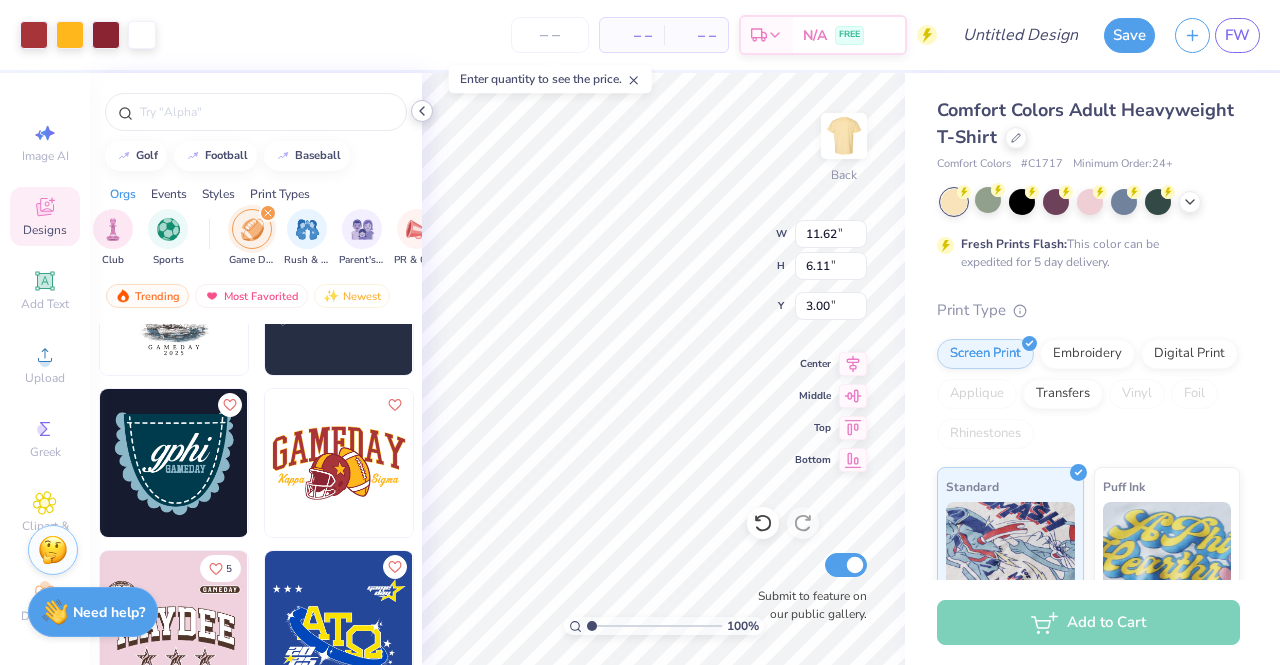 click 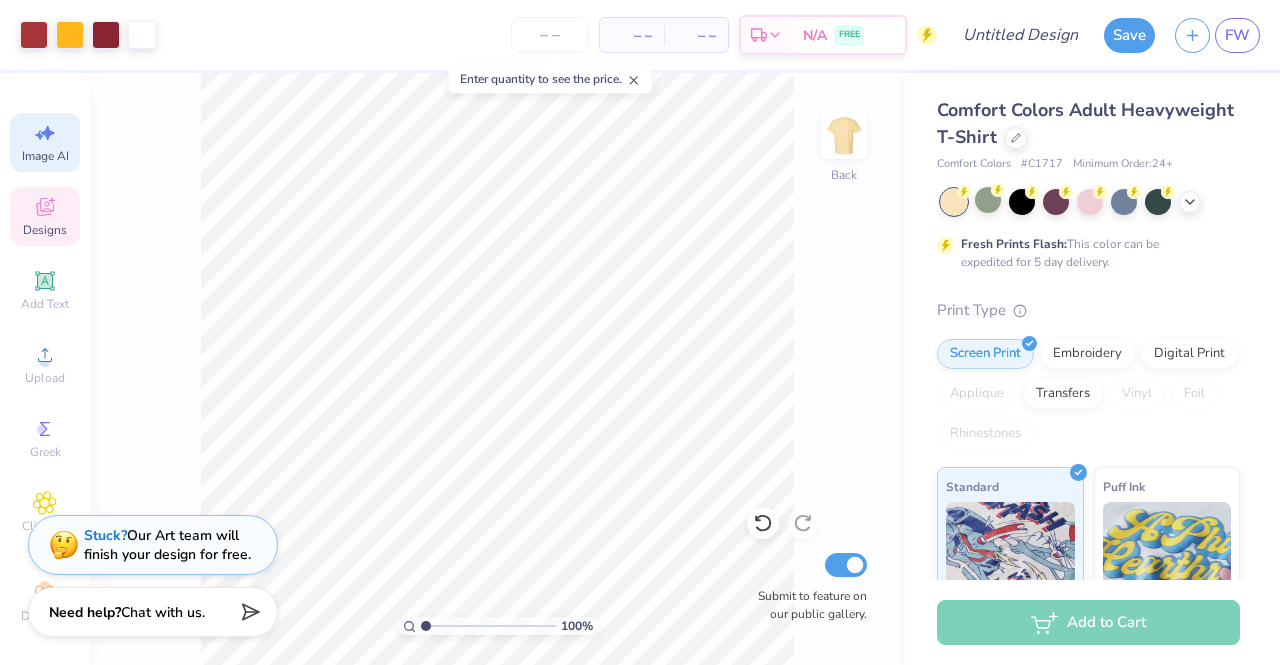 click on "Image AI" at bounding box center [45, 142] 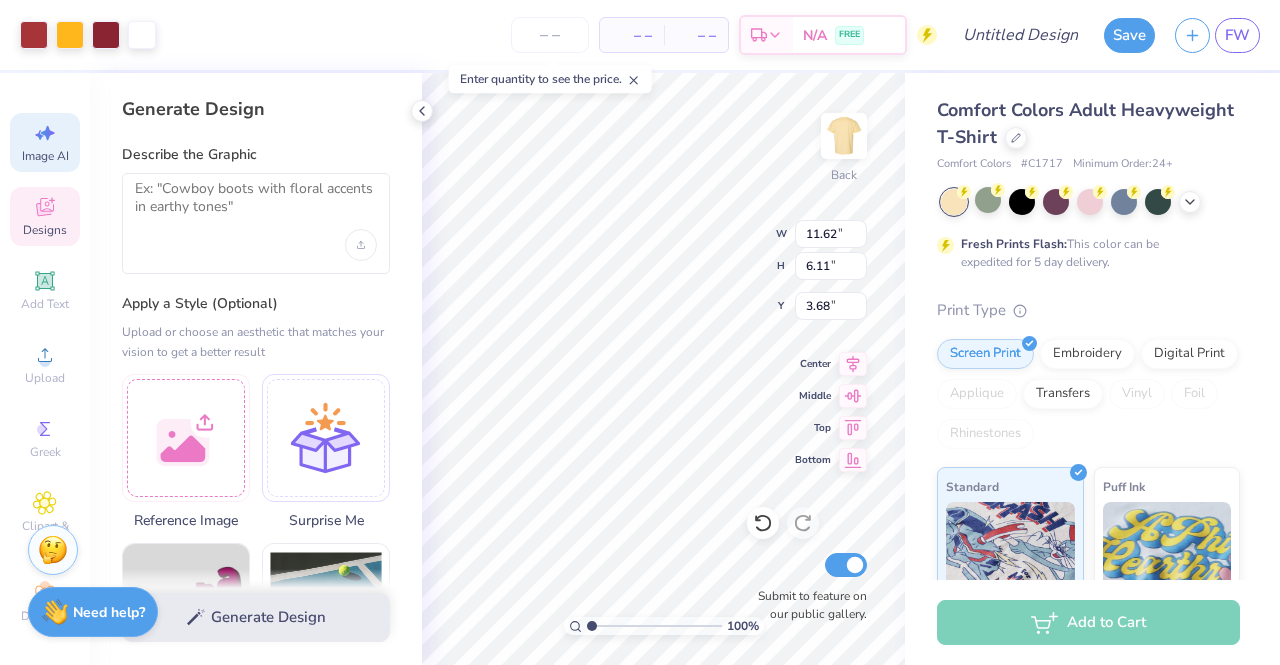 type on "3.68" 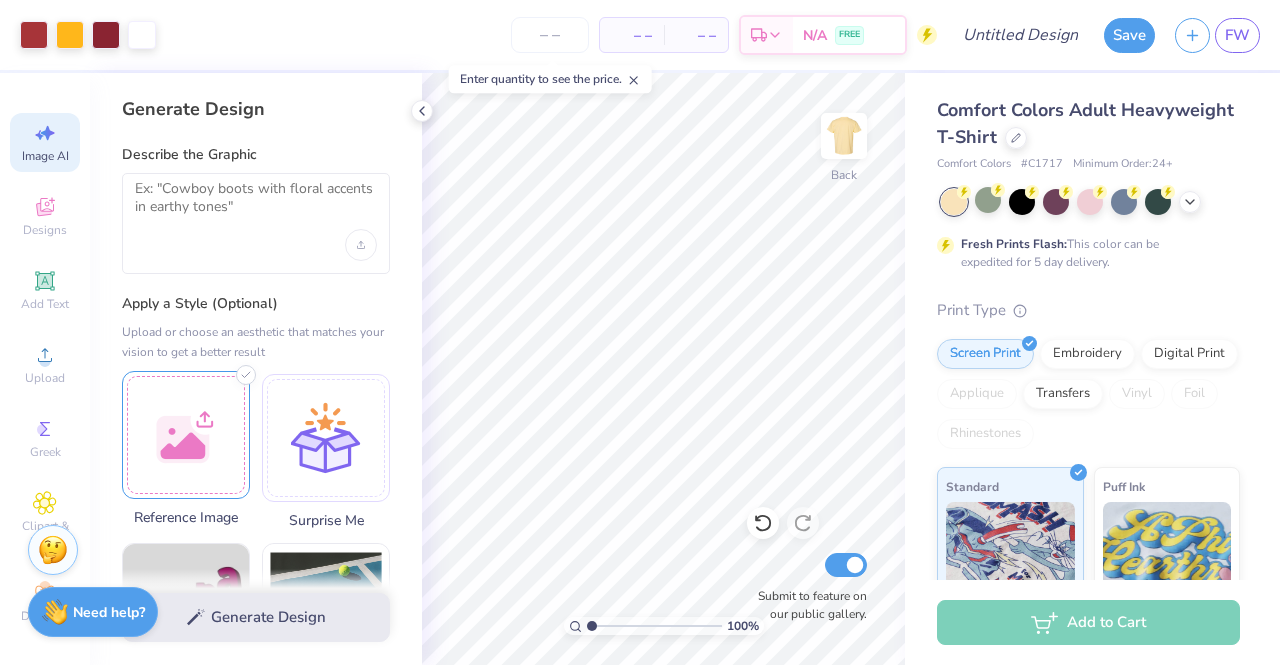 click at bounding box center (186, 435) 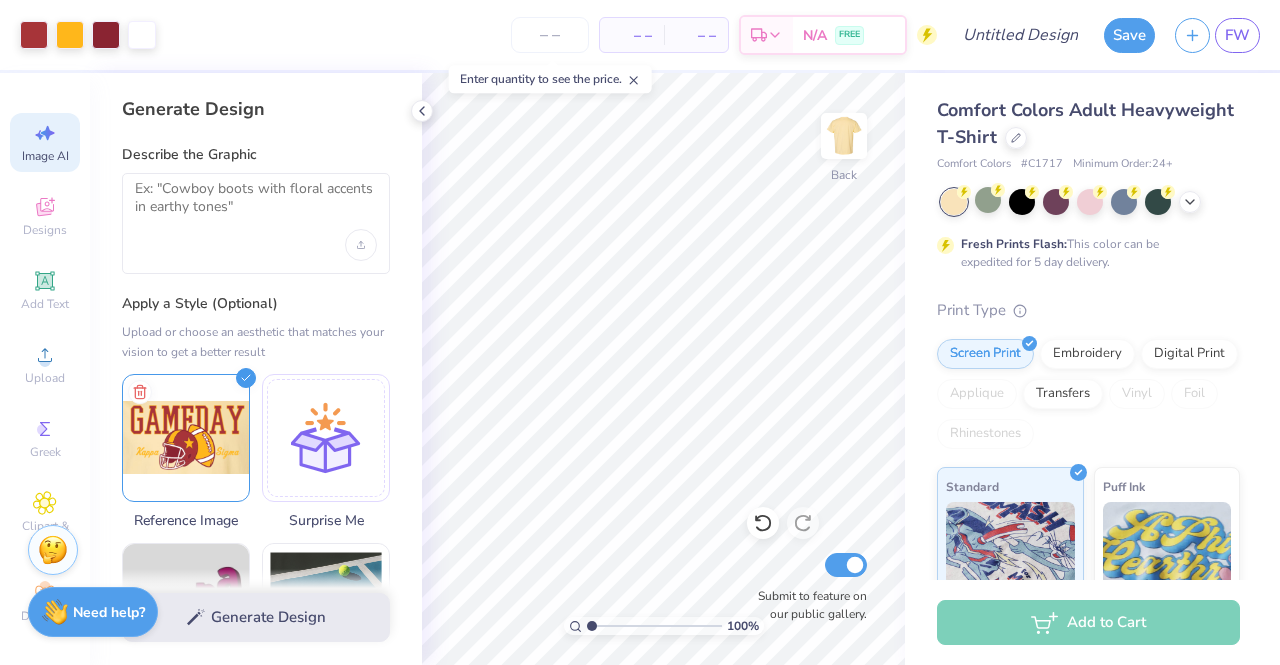 click at bounding box center (256, 223) 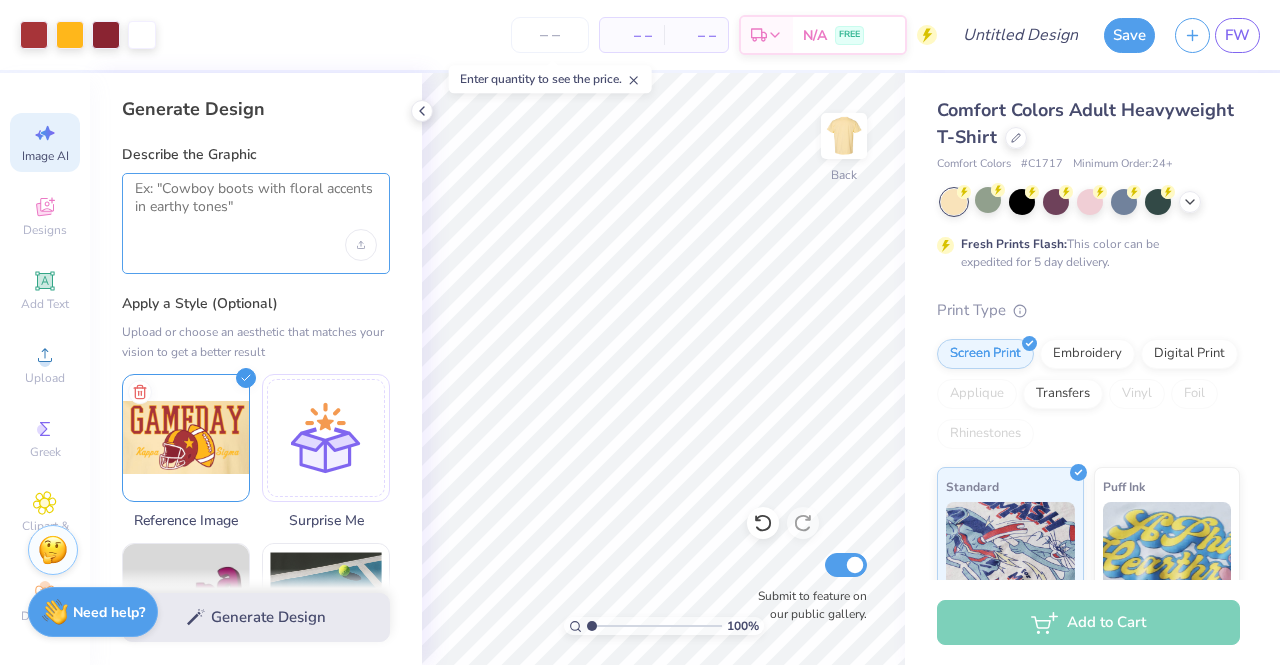 click at bounding box center [256, 205] 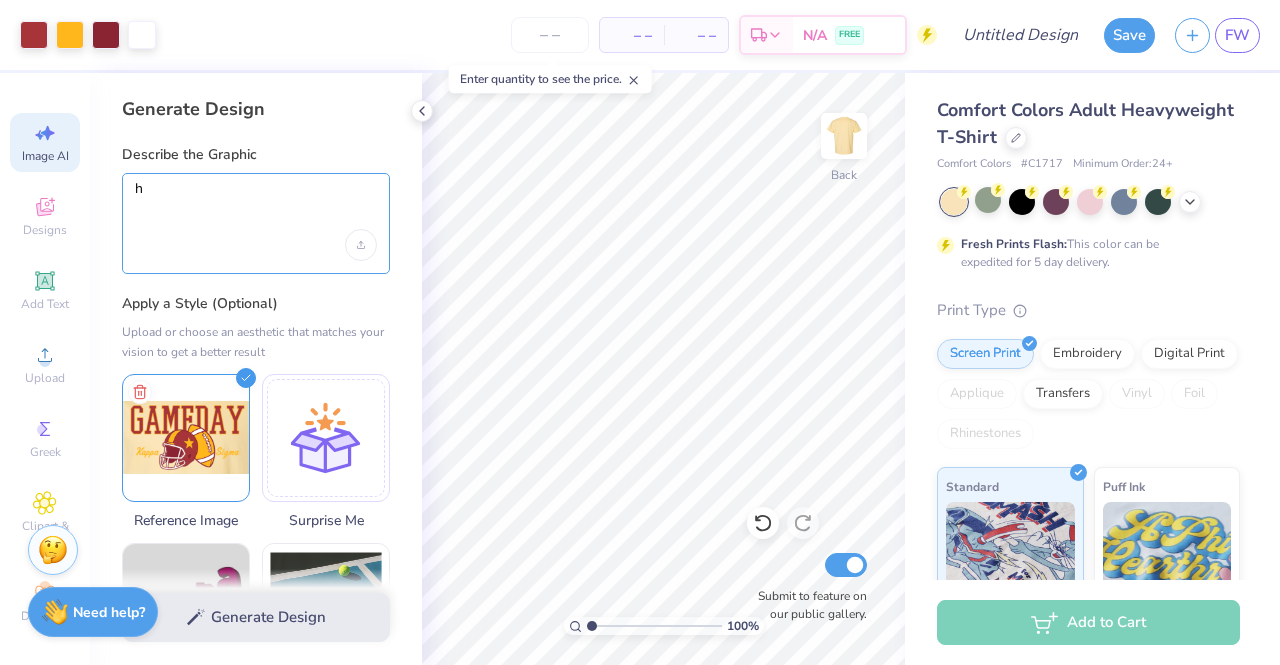 click on "h" at bounding box center (256, 205) 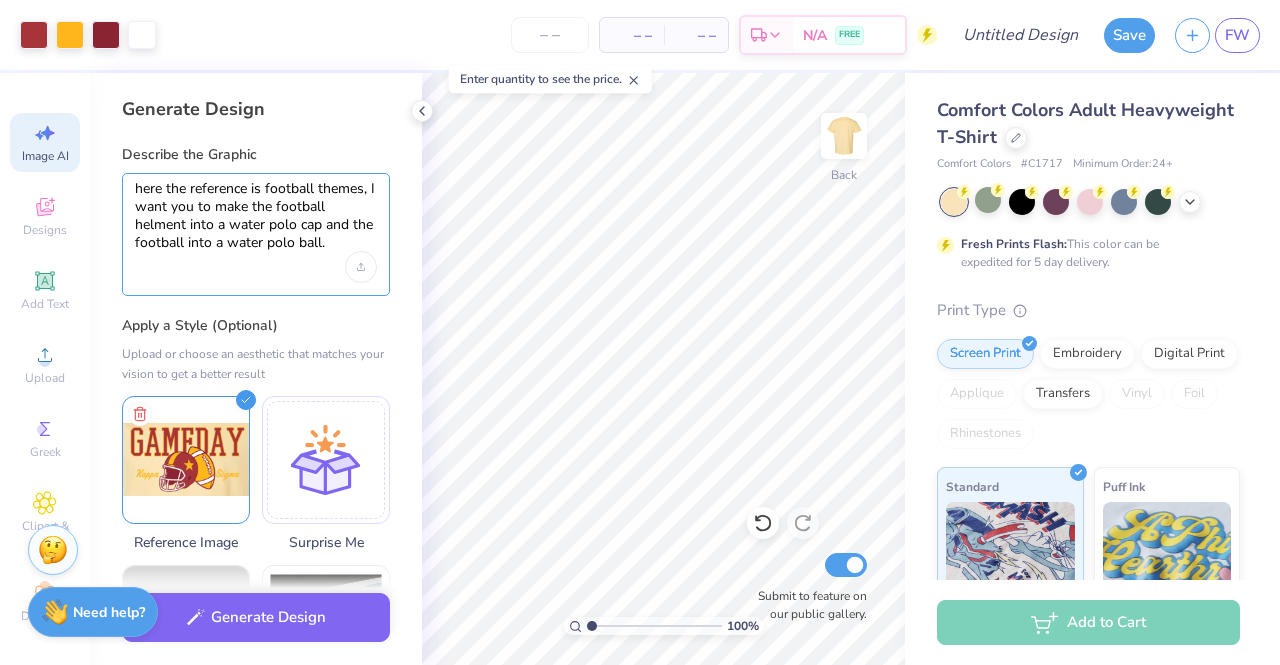 click on "here the reference is football themes, I want you to make the football helment into a water polo cap and the football into a water polo ball." at bounding box center (256, 216) 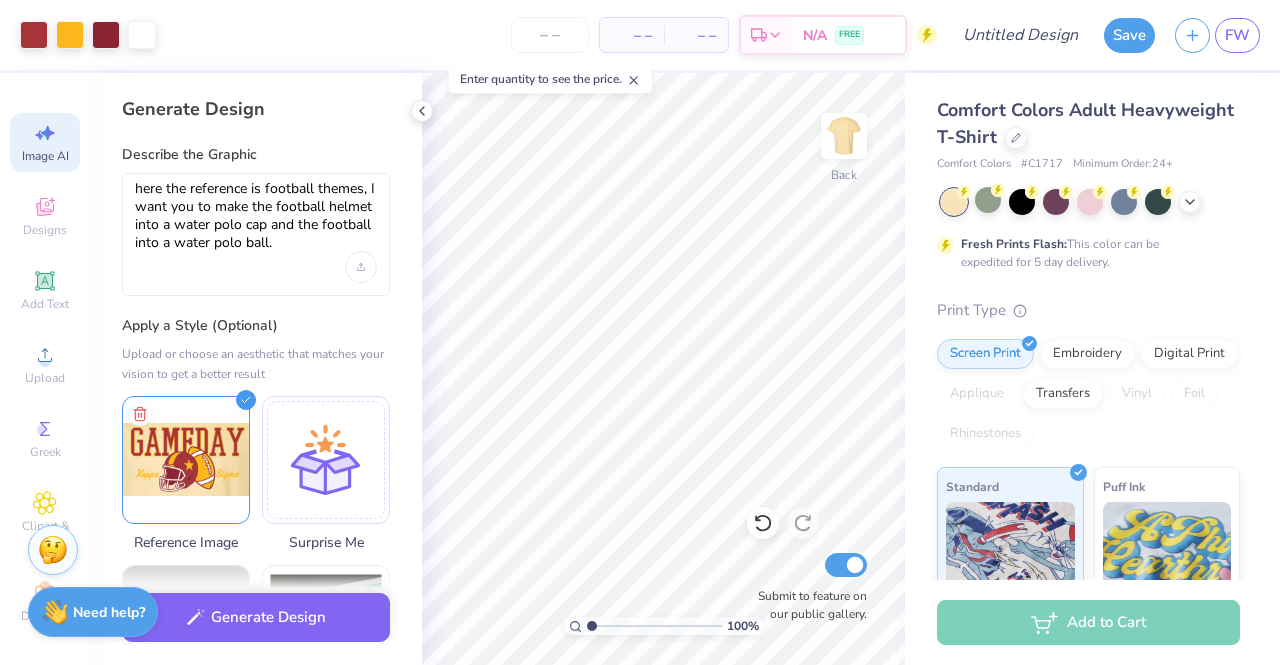 click on "here the reference is football themes, I want you to make the football helmet into a water polo cap and the football into a water polo ball." at bounding box center [256, 234] 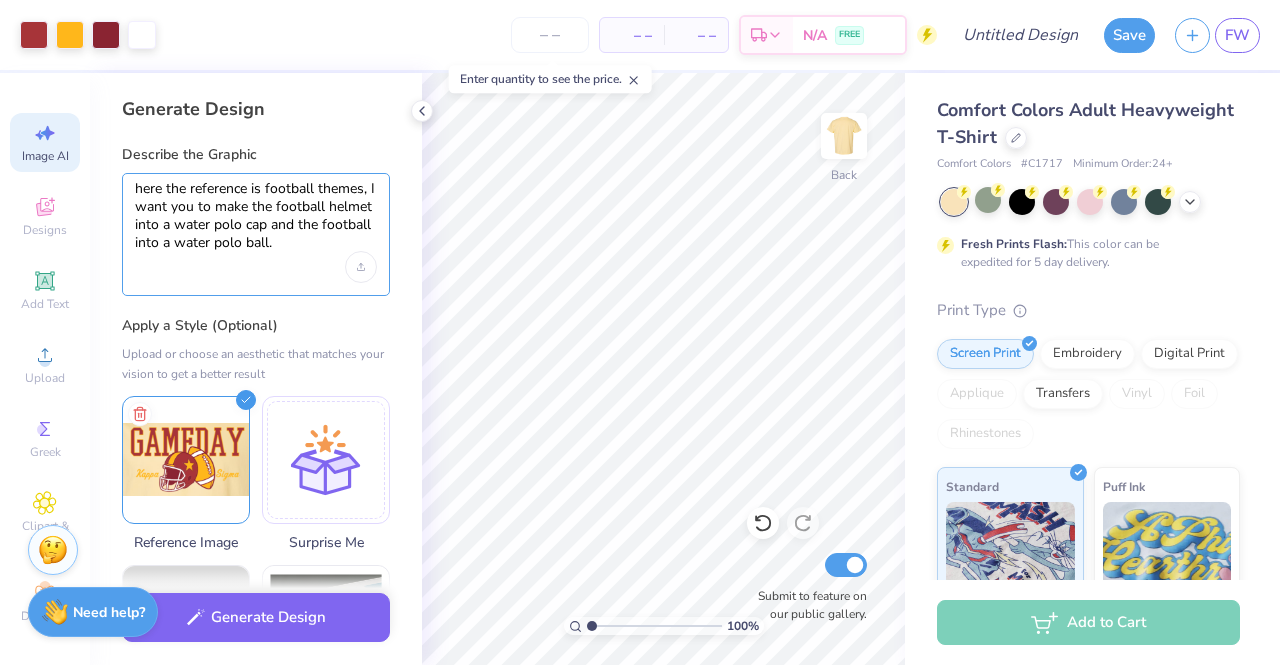 click on "here the reference is football themes, I want you to make the football helmet into a water polo cap and the football into a water polo ball." at bounding box center [256, 216] 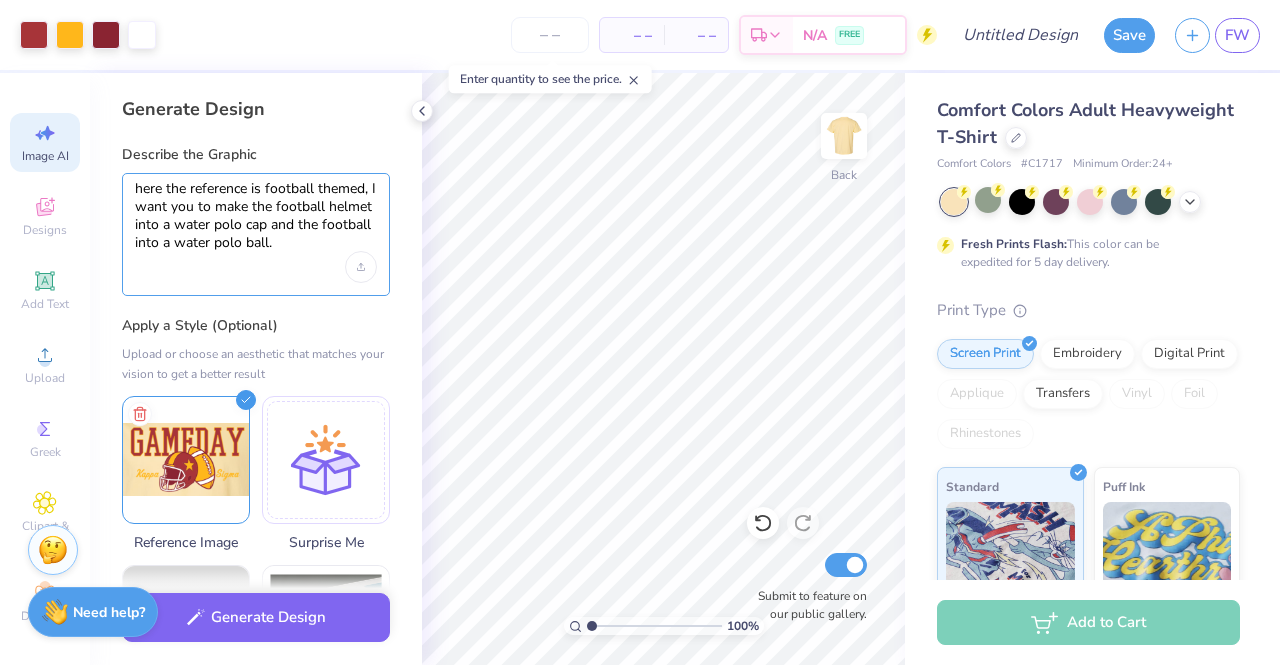 click on "here the reference is football themed, I want you to make the football helmet into a water polo cap and the football into a water polo ball." at bounding box center [256, 216] 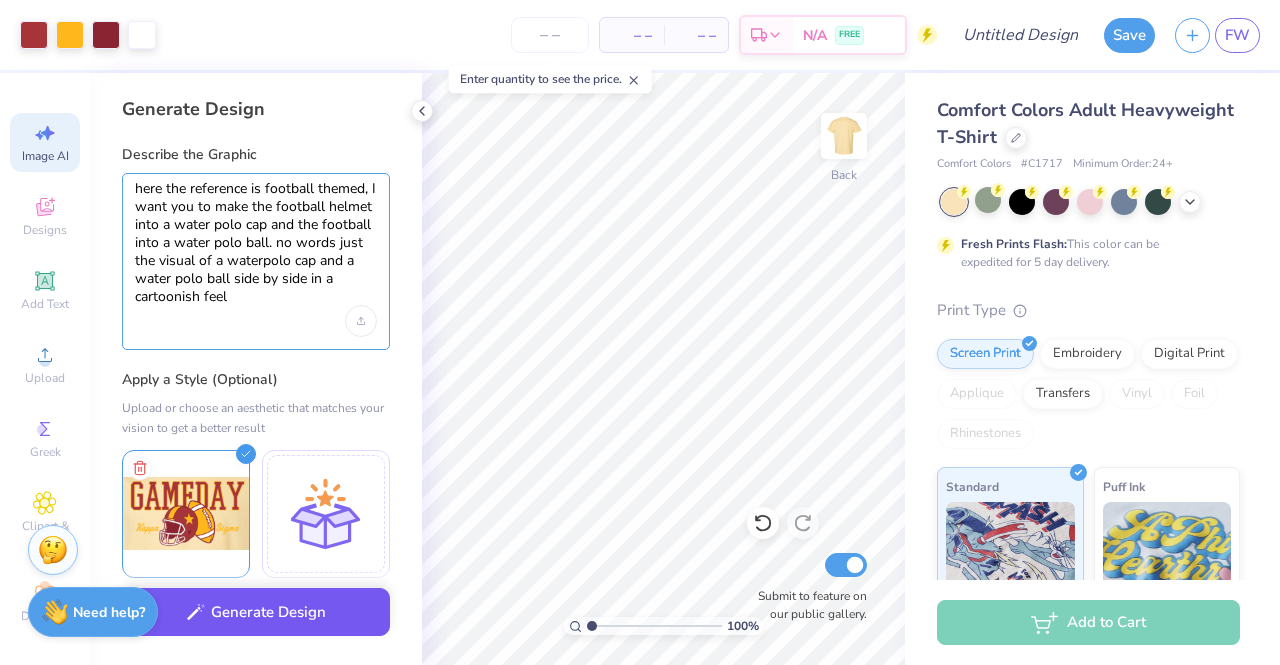 type on "here the reference is football themed, I want you to make the football helmet into a water polo cap and the football into a water polo ball. no words just the visual of a waterpolo cap and a water polo ball side by side in a cartoonish feel" 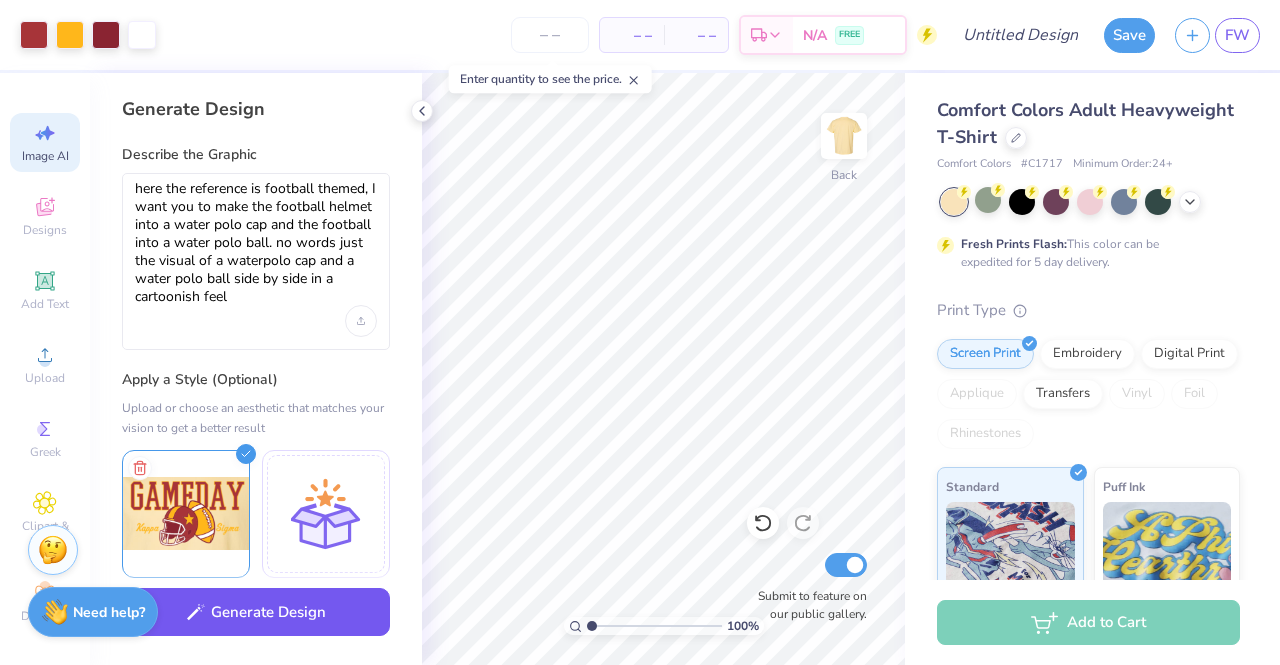 click on "Generate Design" at bounding box center [256, 612] 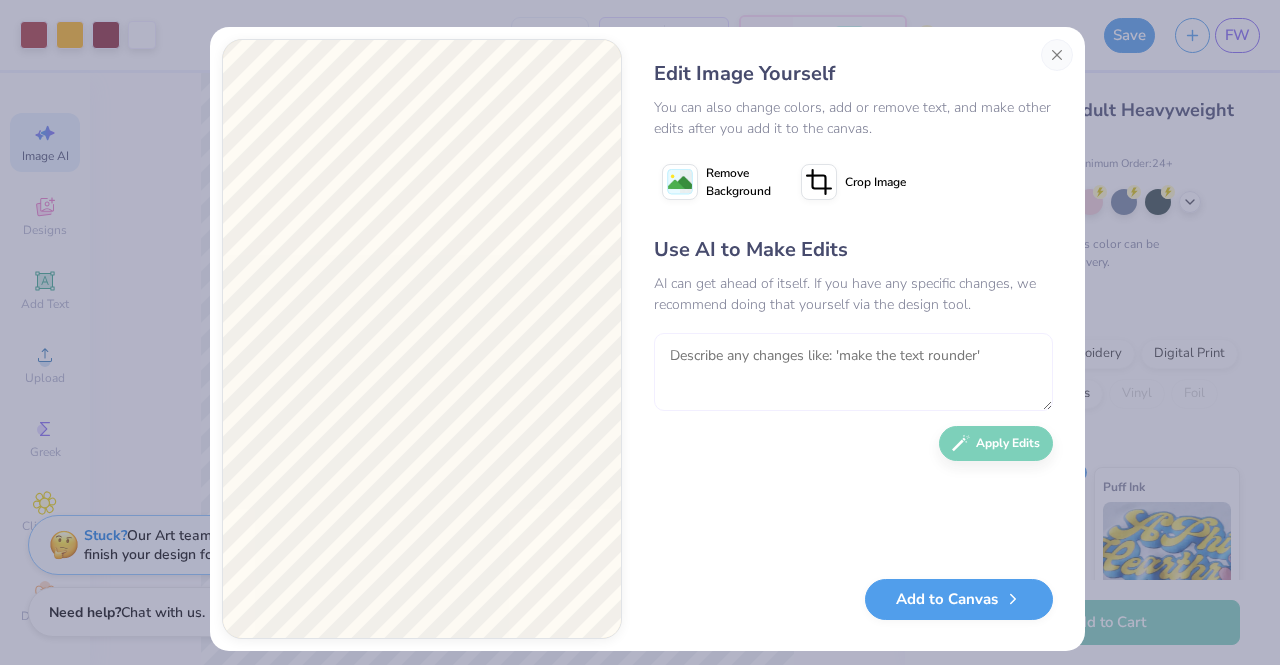click at bounding box center [853, 372] 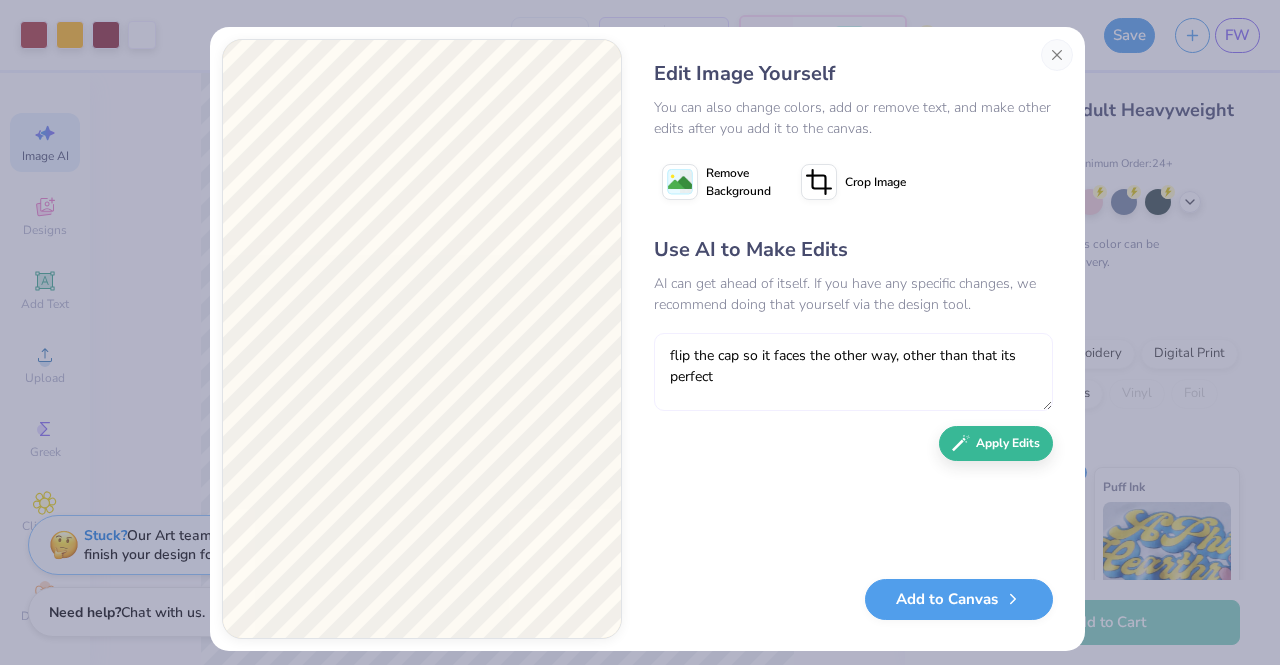 click on "flip the cap so it faces the other way, other than that its perfect" at bounding box center [853, 372] 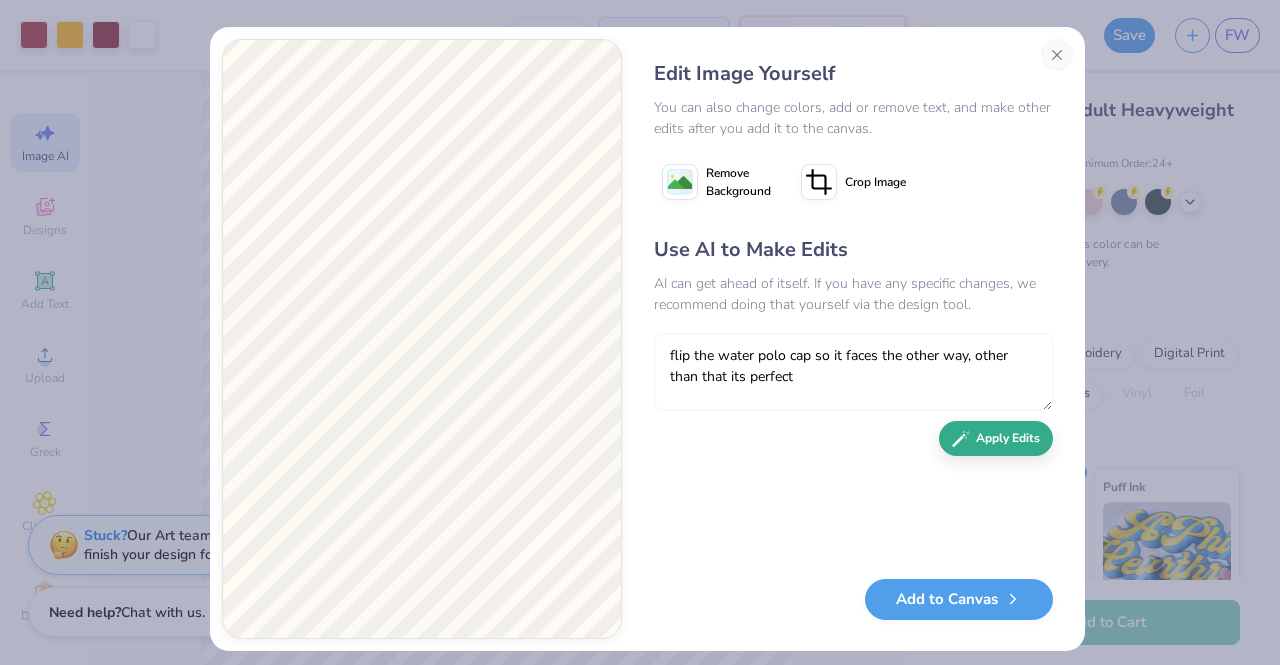 type on "flip the water polo cap so it faces the other way, other than that its perfect" 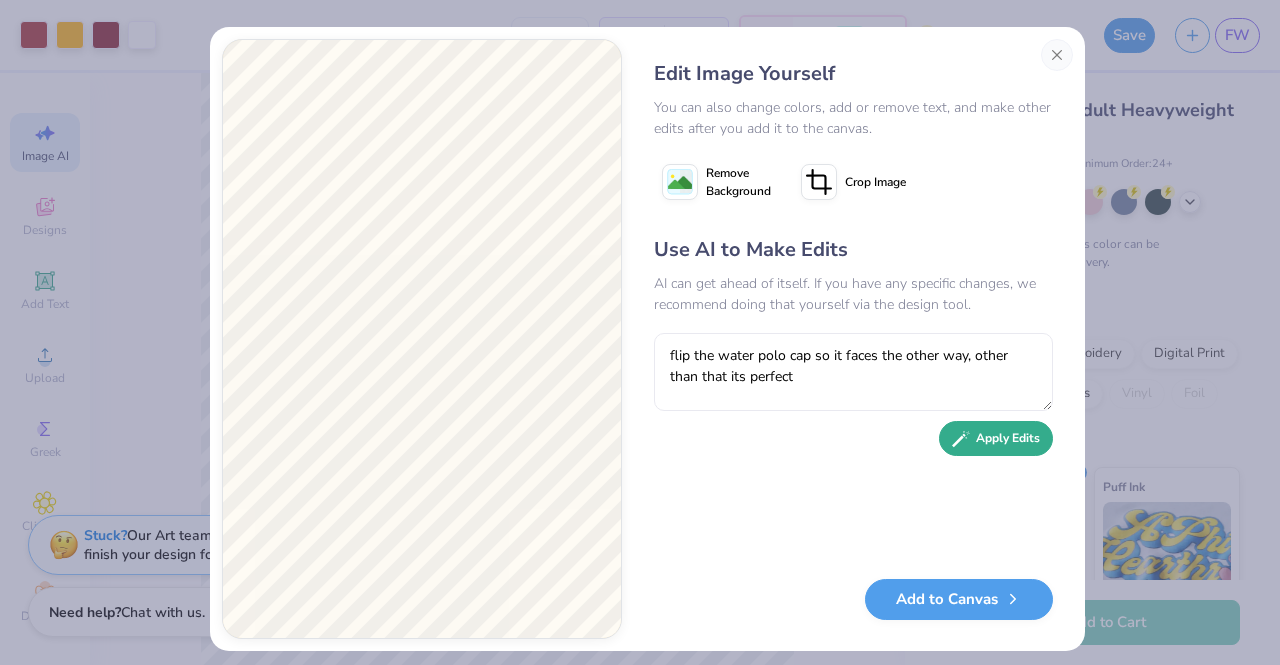 click on "Apply Edits" at bounding box center [996, 438] 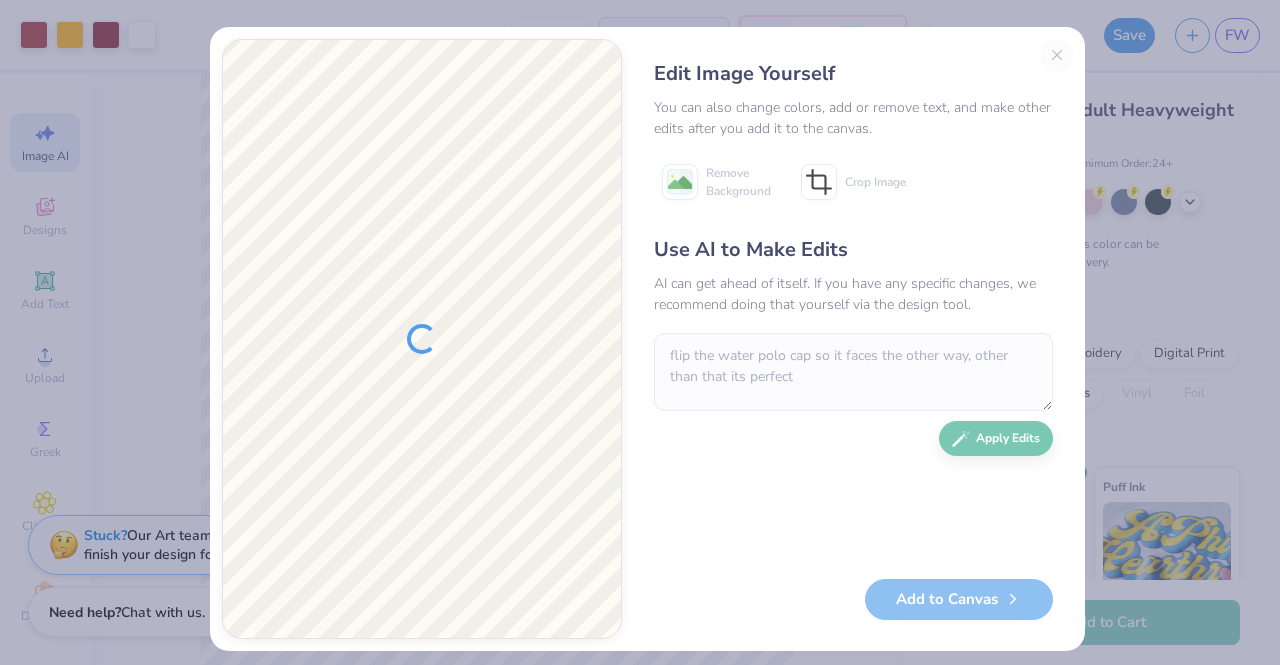 click on "Use AI to Make Edits AI can get ahead of itself. If you have any specific changes, we recommend doing that yourself via the design tool. flip the water polo cap so it faces the other way, other than that its perfect
Apply Edits" at bounding box center (853, 397) 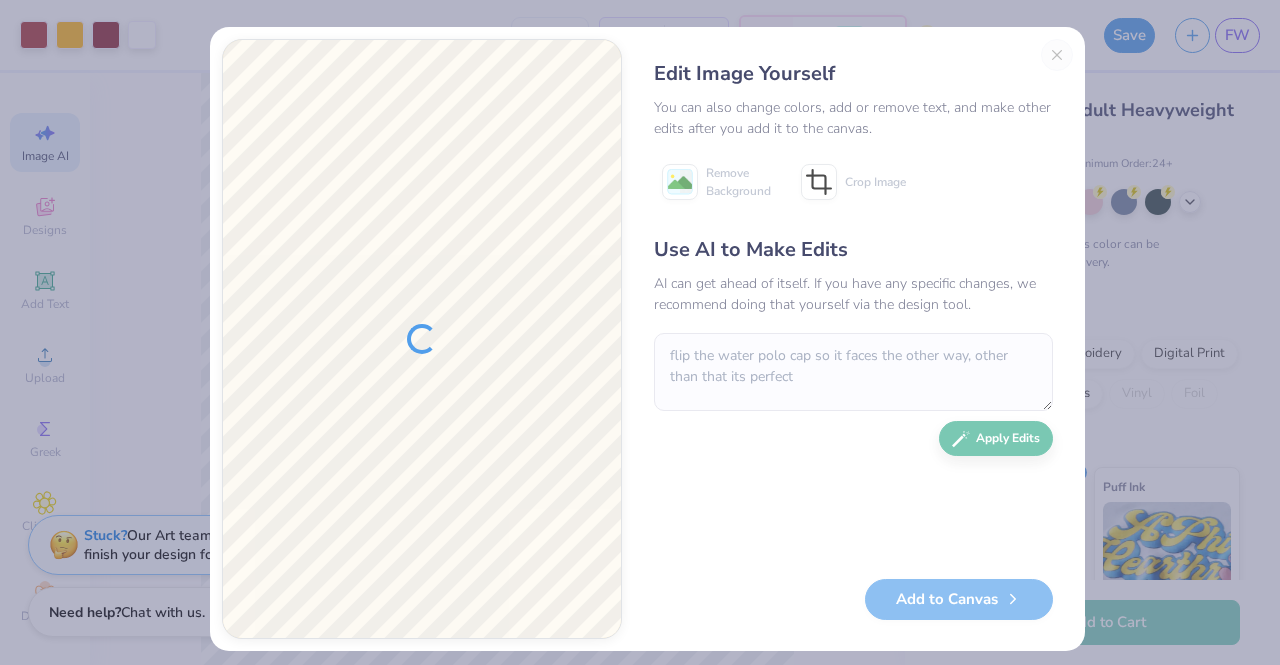 type 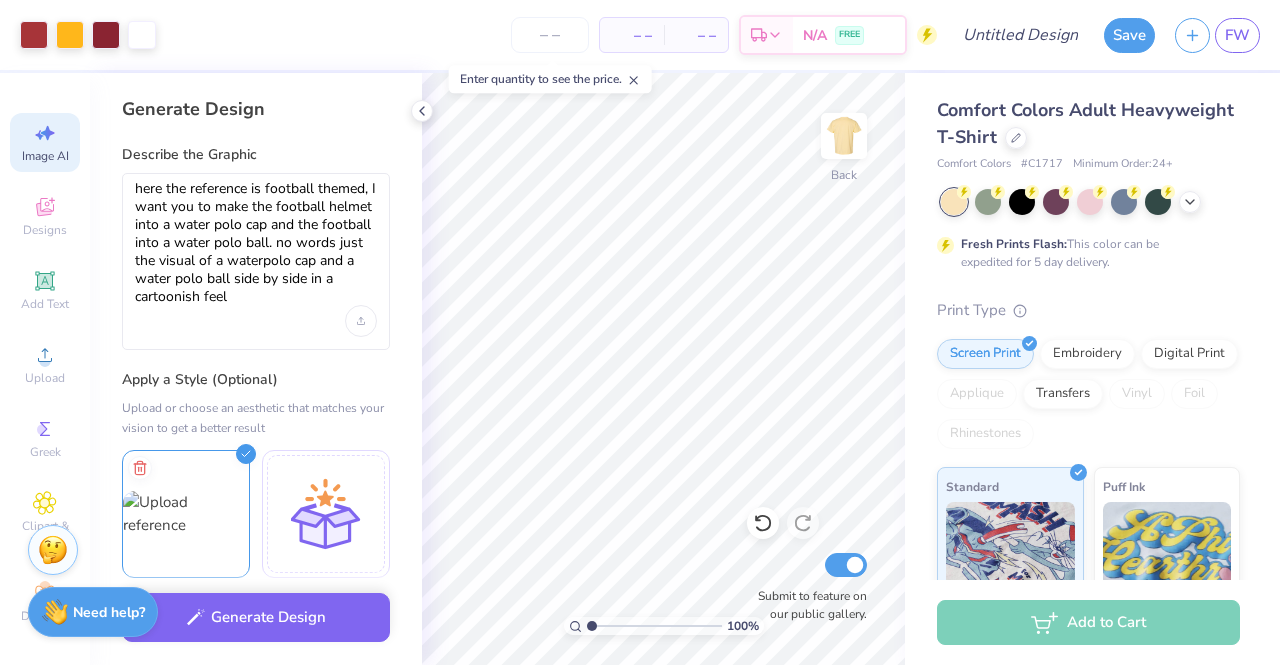 select on "4" 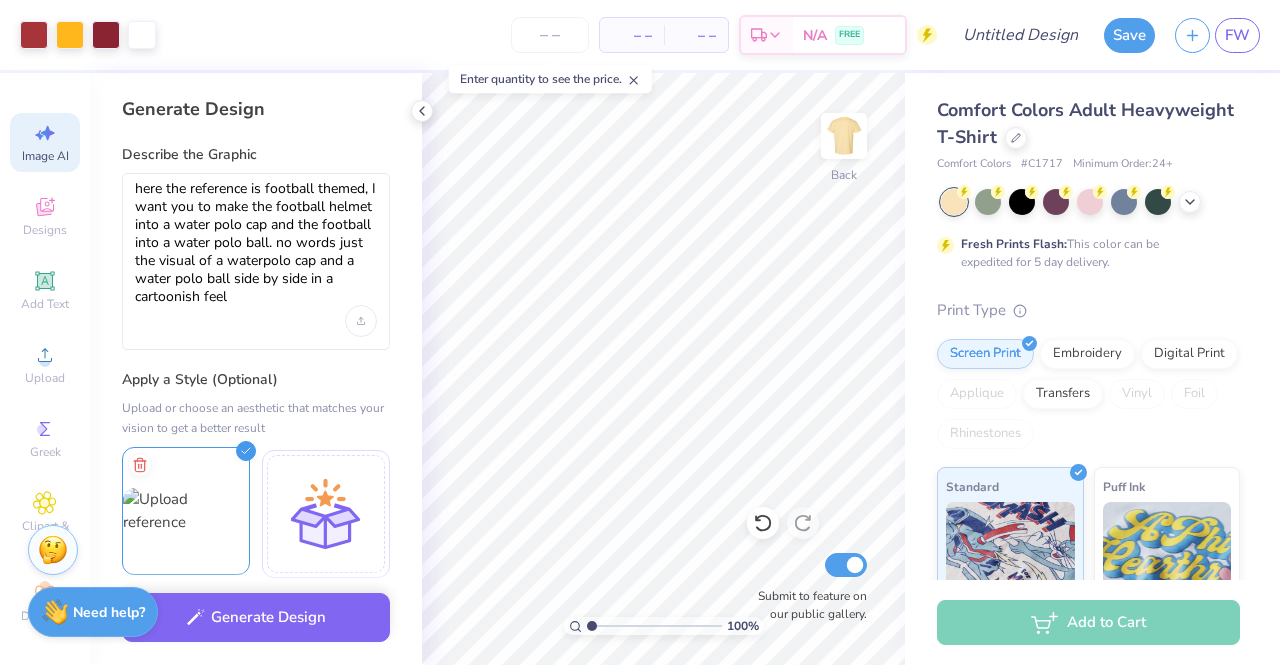 scroll, scrollTop: 0, scrollLeft: 0, axis: both 